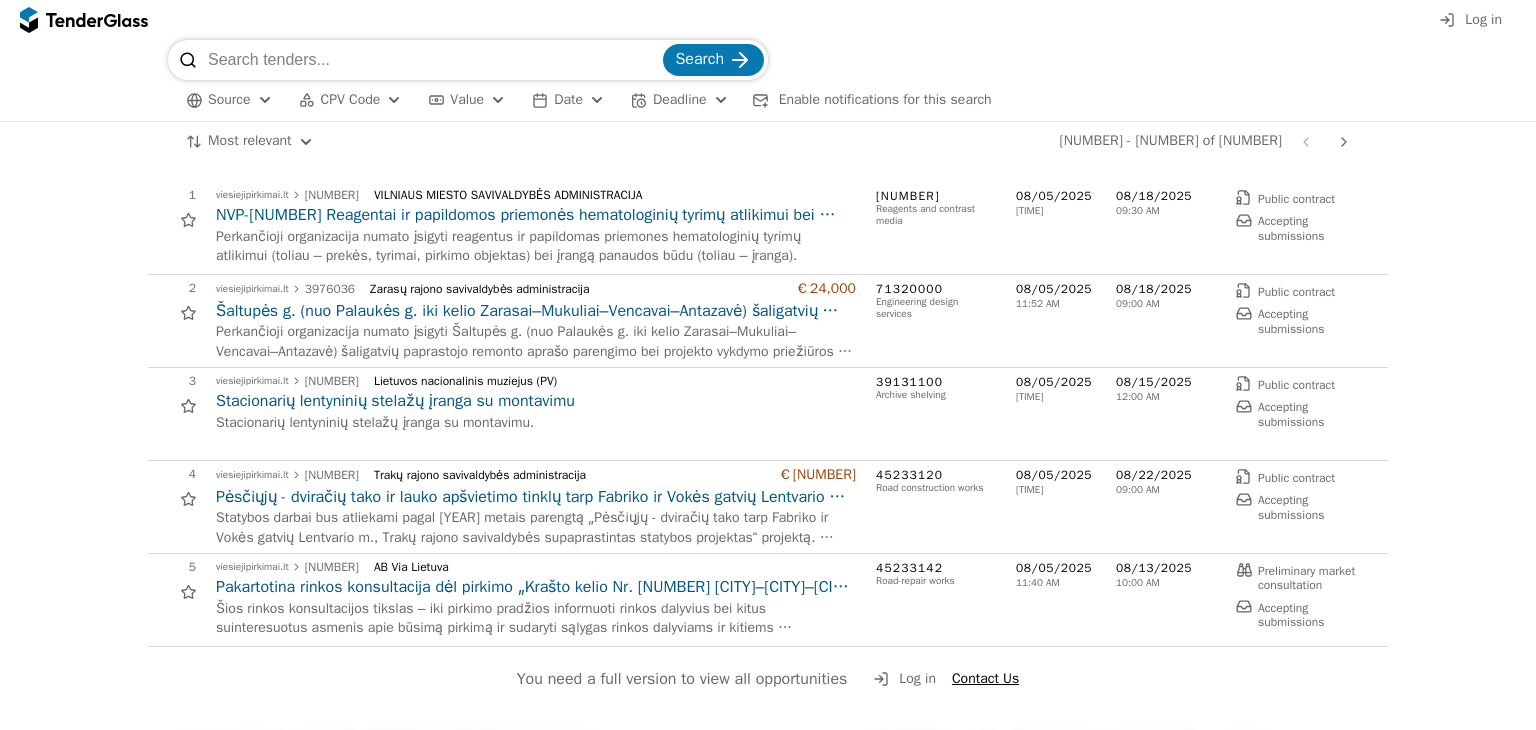 scroll, scrollTop: 0, scrollLeft: 0, axis: both 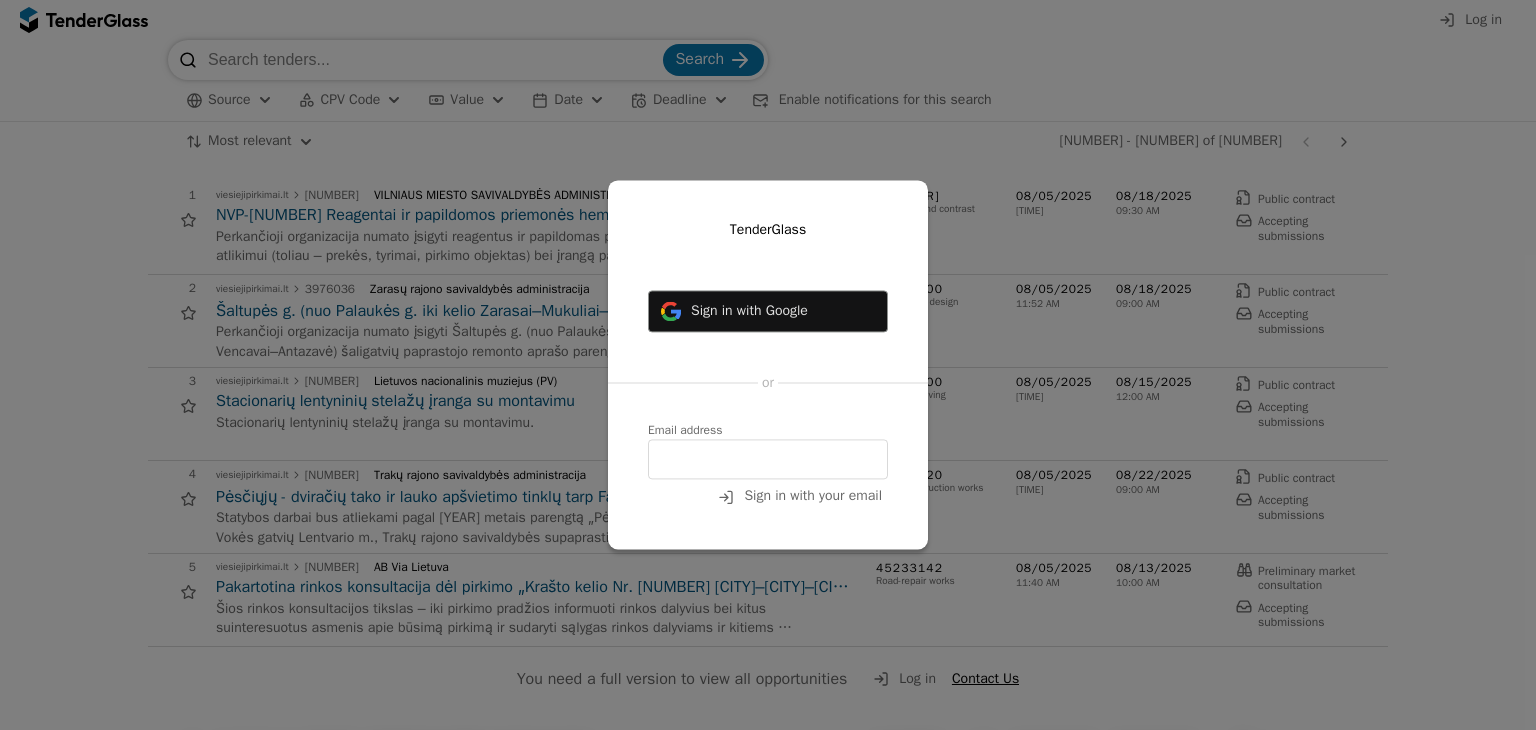 click at bounding box center [768, 460] 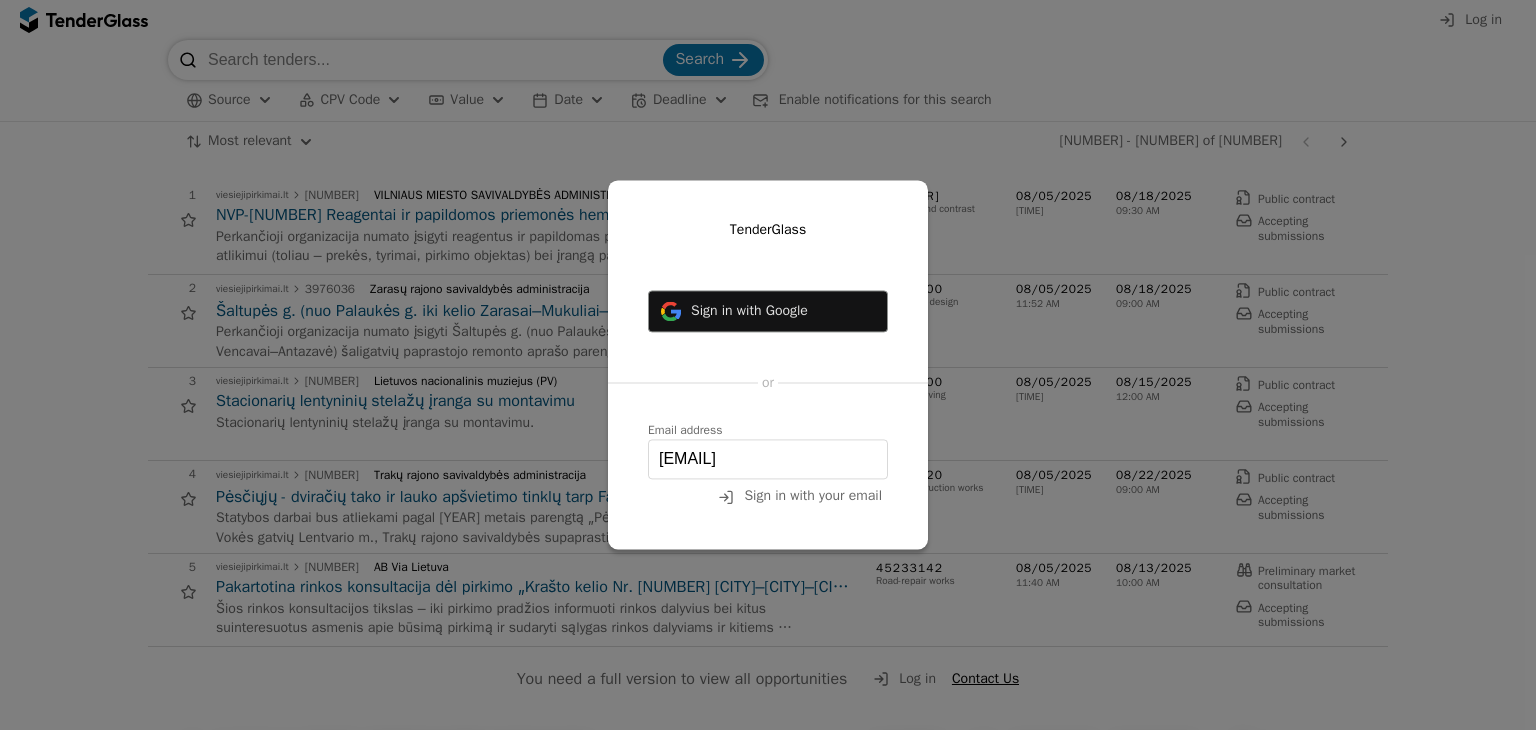 scroll, scrollTop: 0, scrollLeft: 61, axis: horizontal 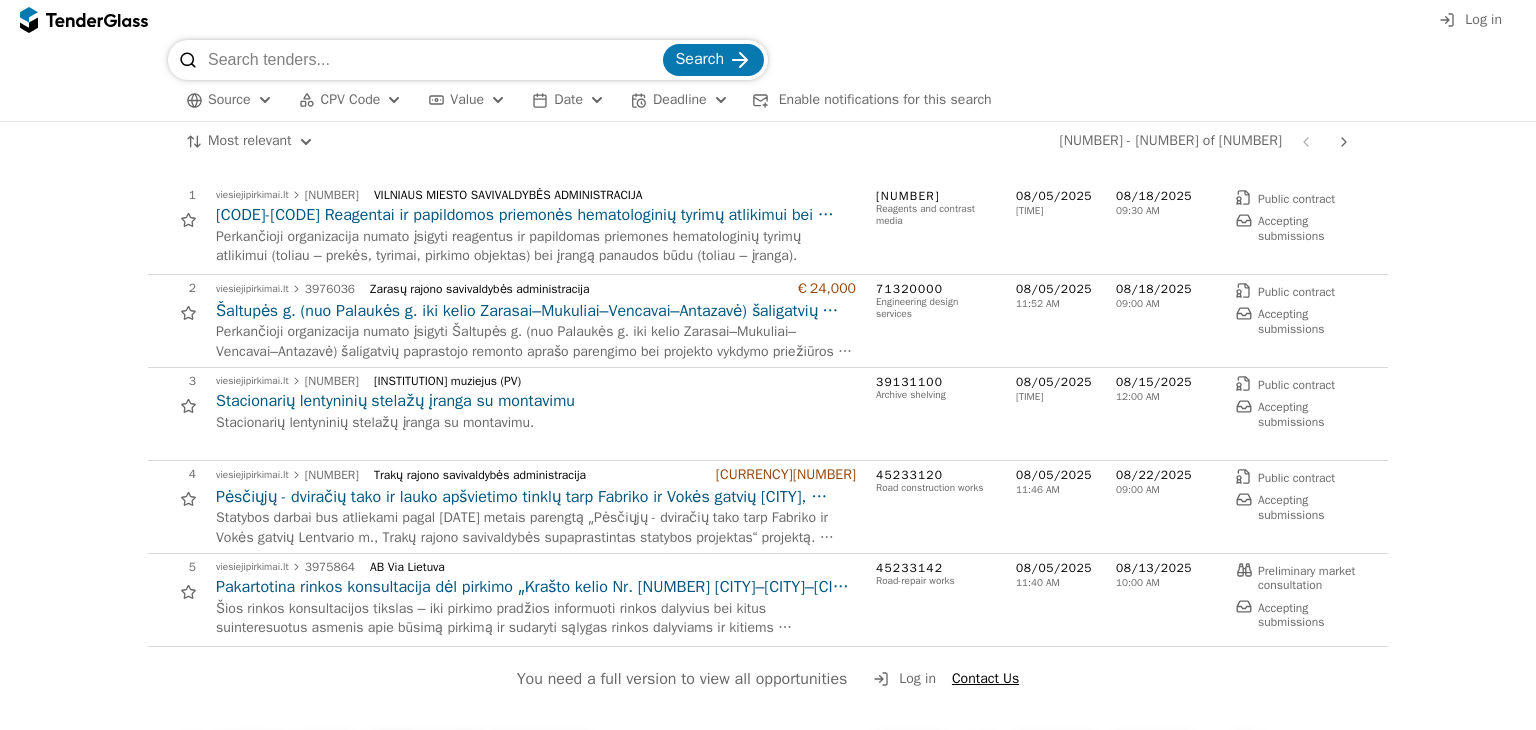 click on "Log in" at bounding box center [1483, 19] 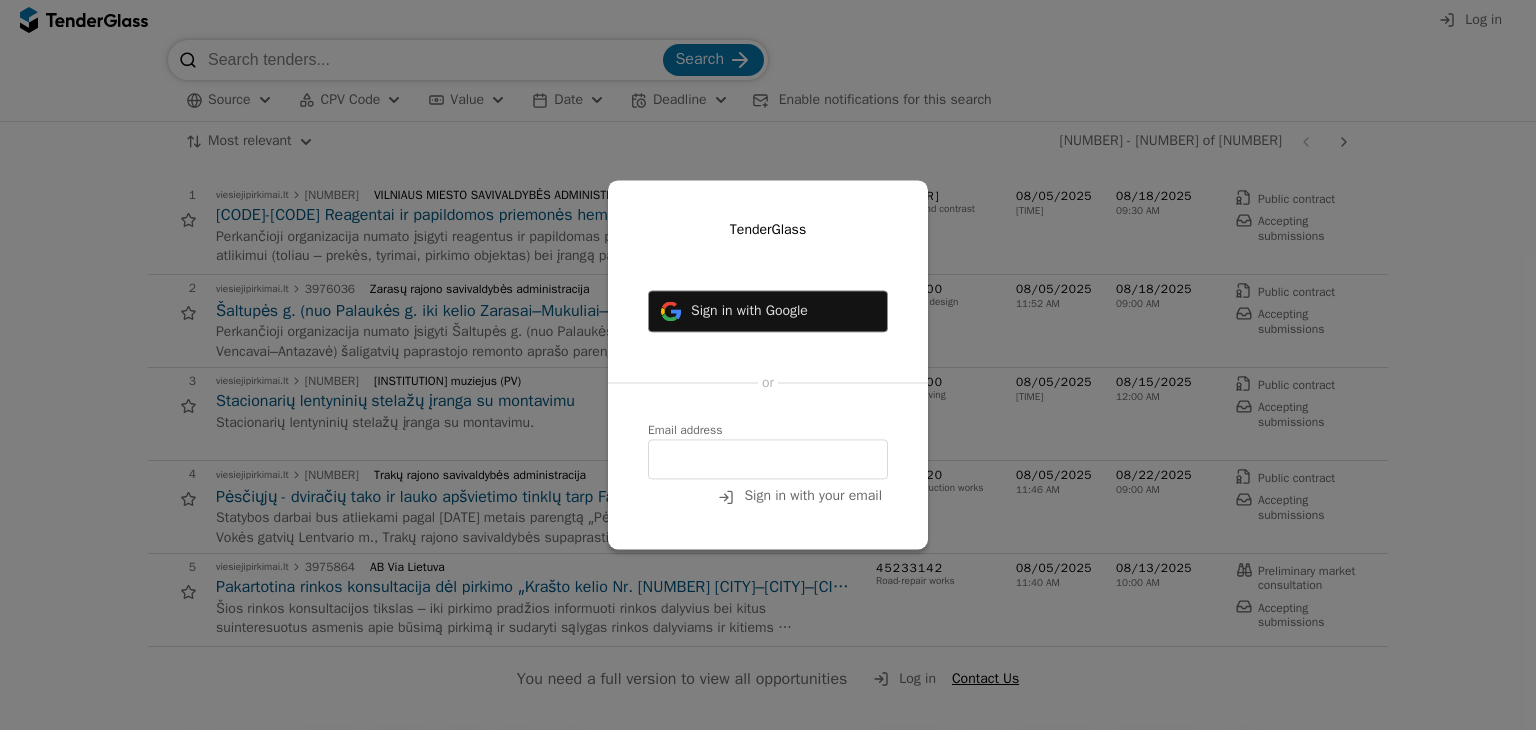 drag, startPoint x: 712, startPoint y: 461, endPoint x: 772, endPoint y: 469, distance: 60.530983 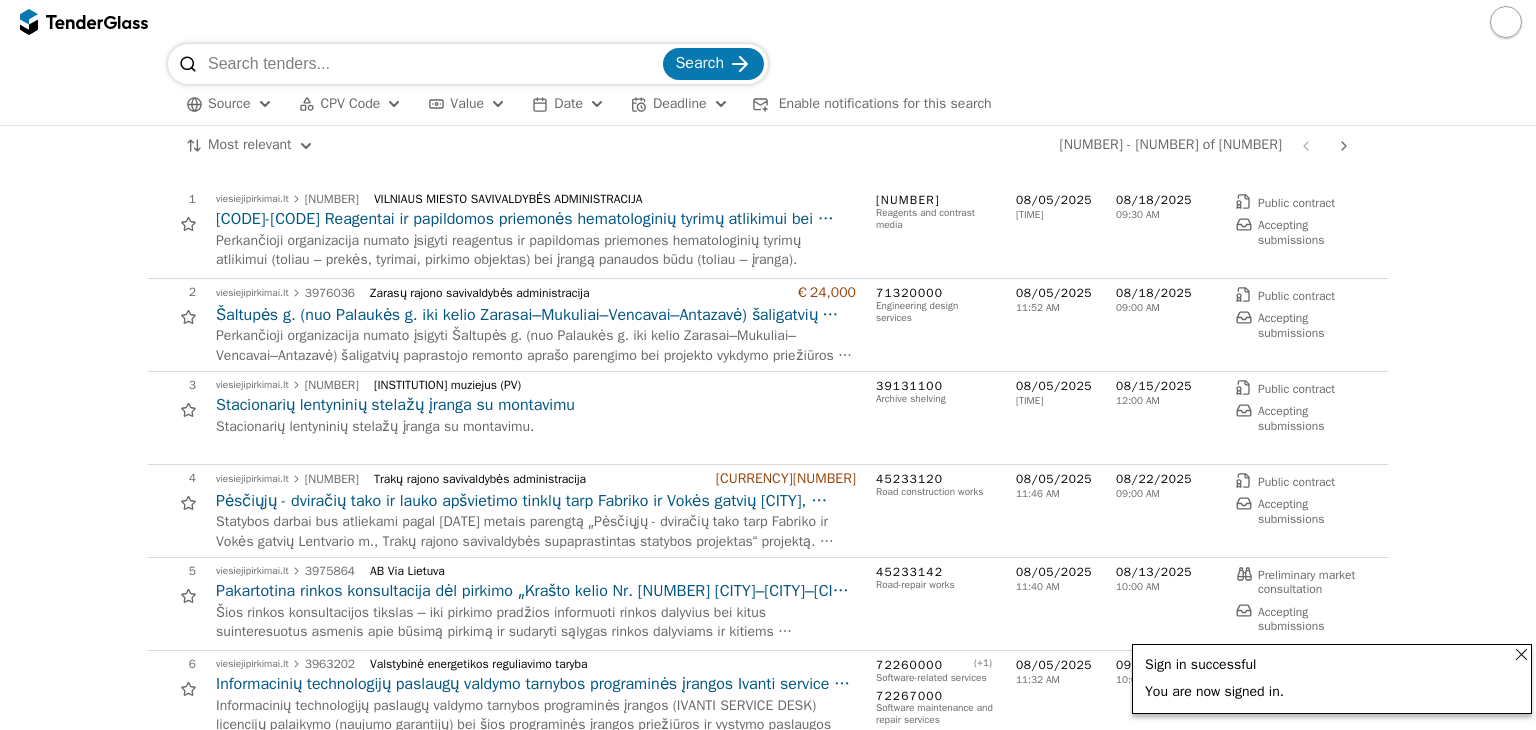 click at bounding box center (1506, 22) 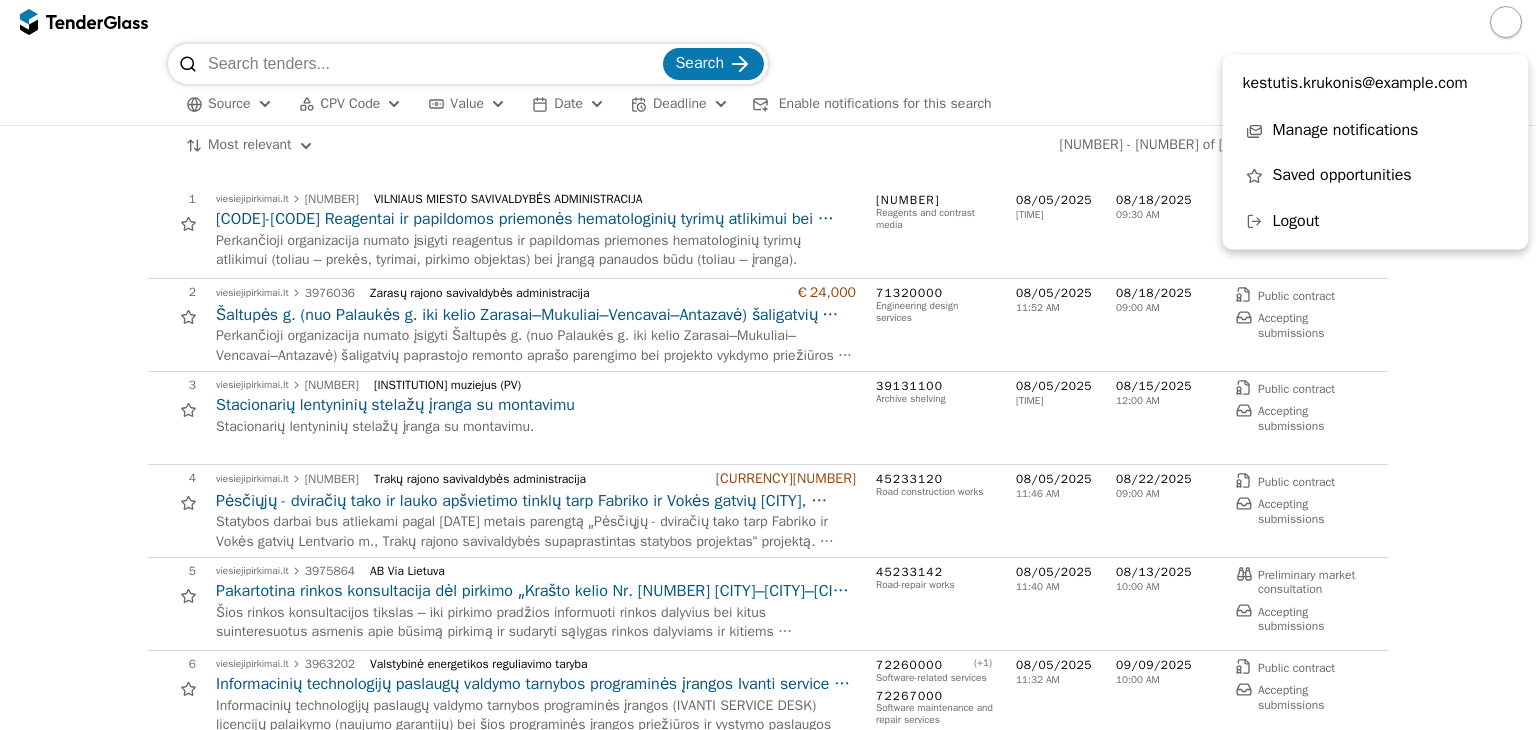 click at bounding box center (1506, 22) 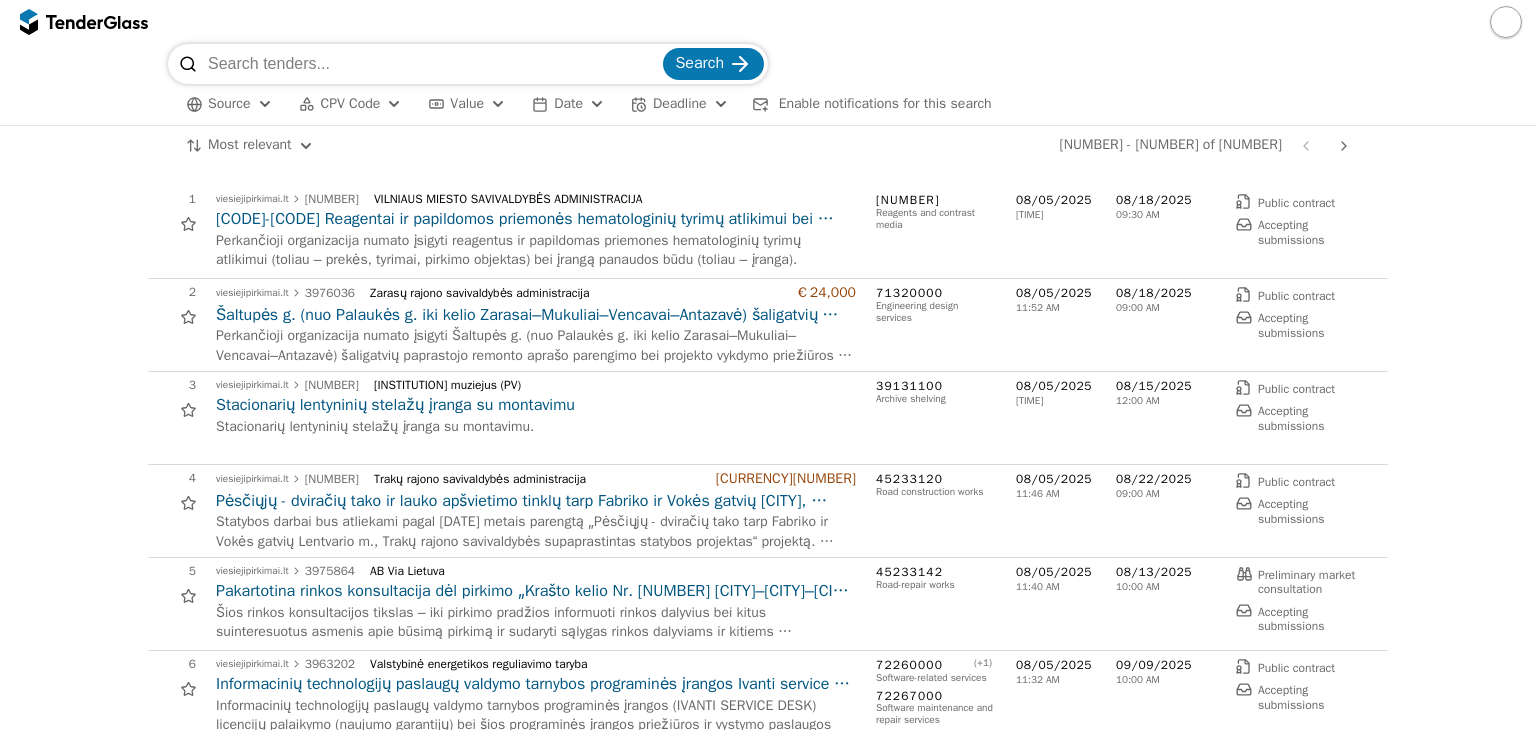 click on "Search" at bounding box center (768, 64) 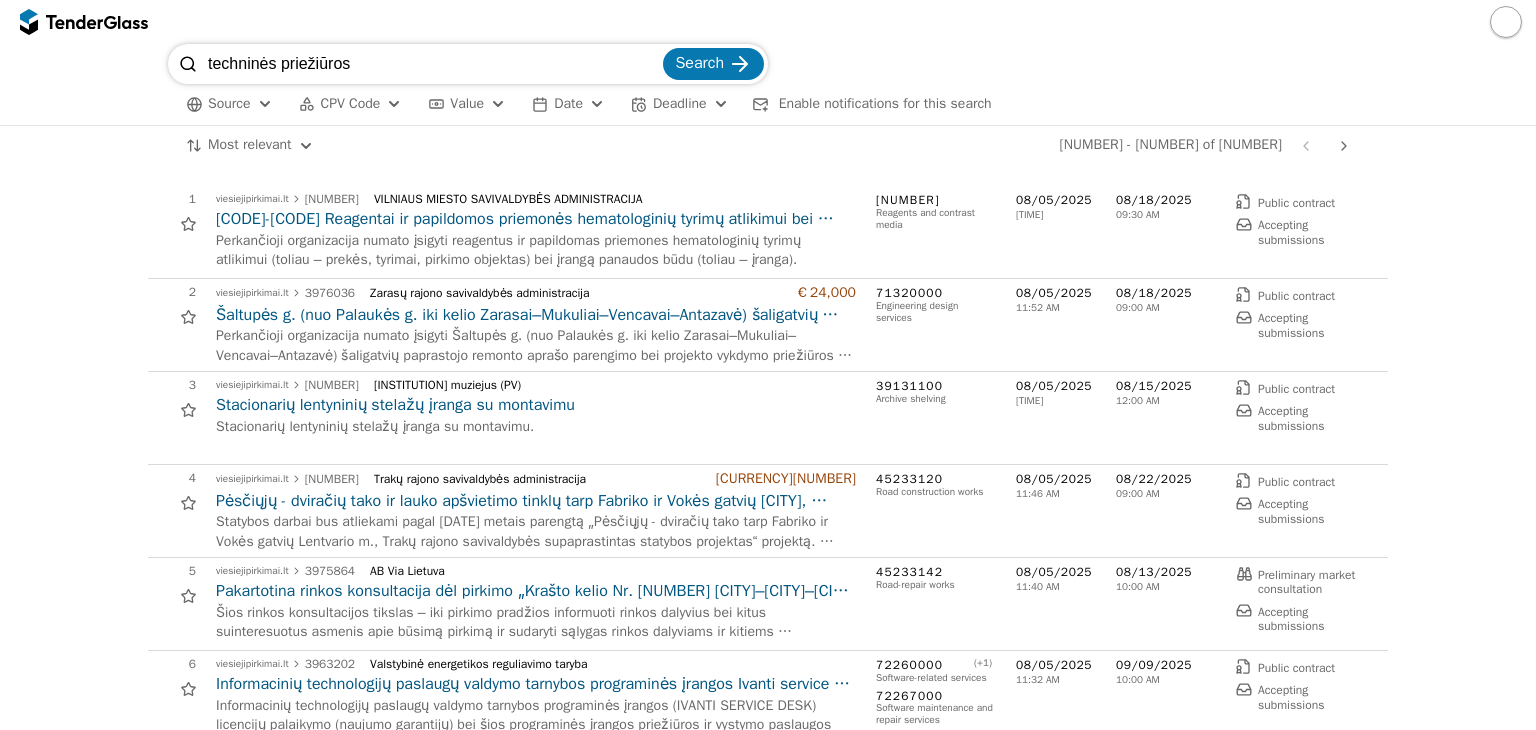 type on "techninės priežiūros" 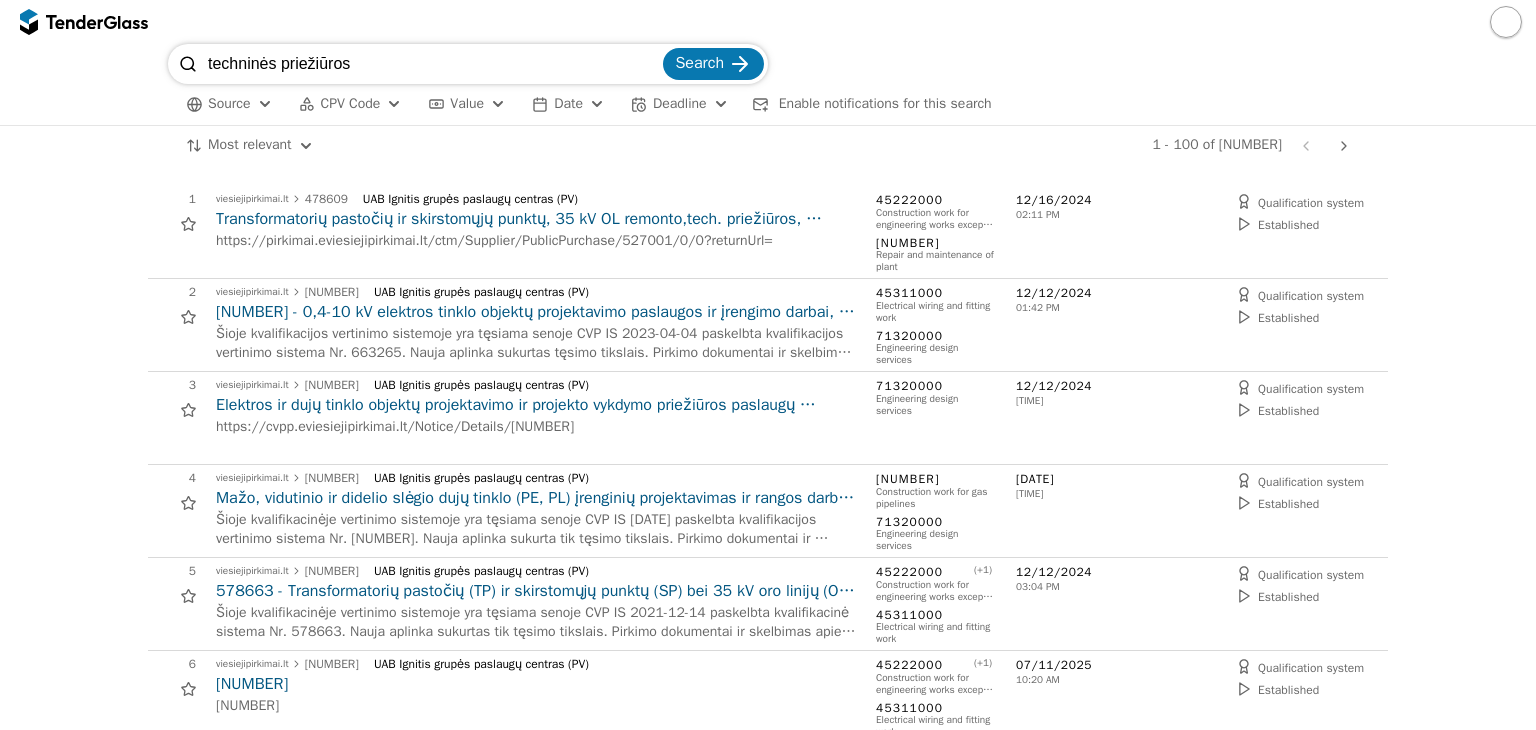 click on "Source" at bounding box center [229, 103] 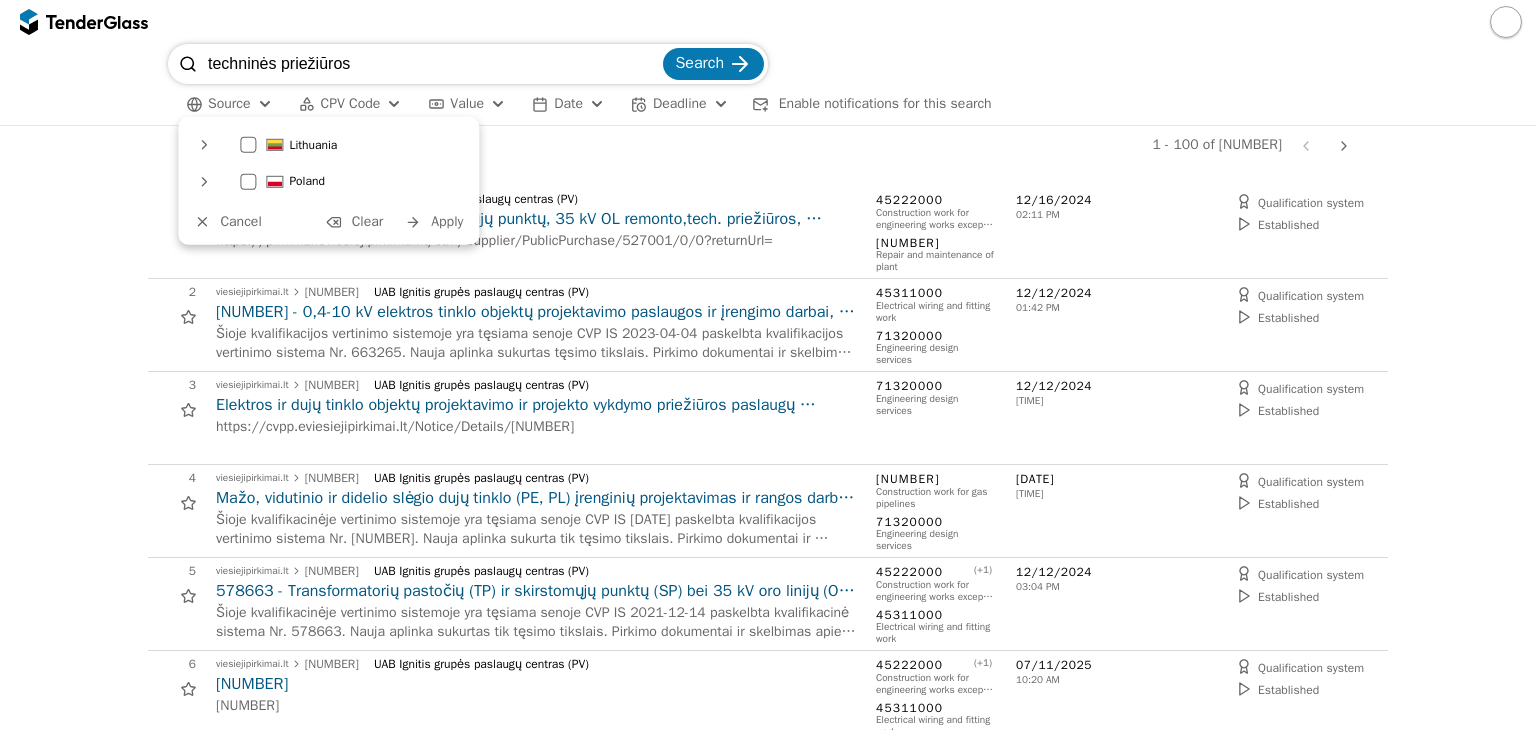 click on "Source" at bounding box center (229, 103) 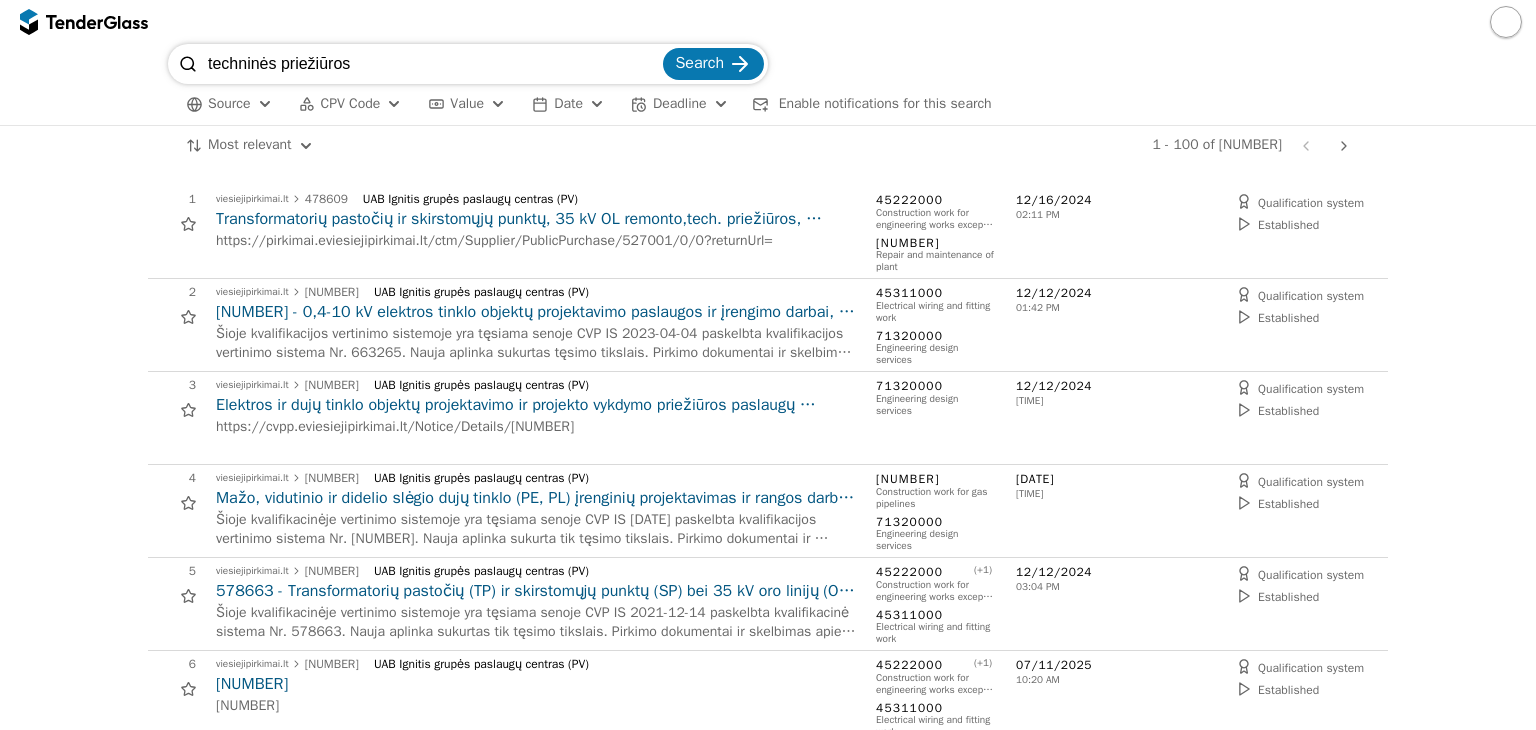 click on "Source" at bounding box center [229, 103] 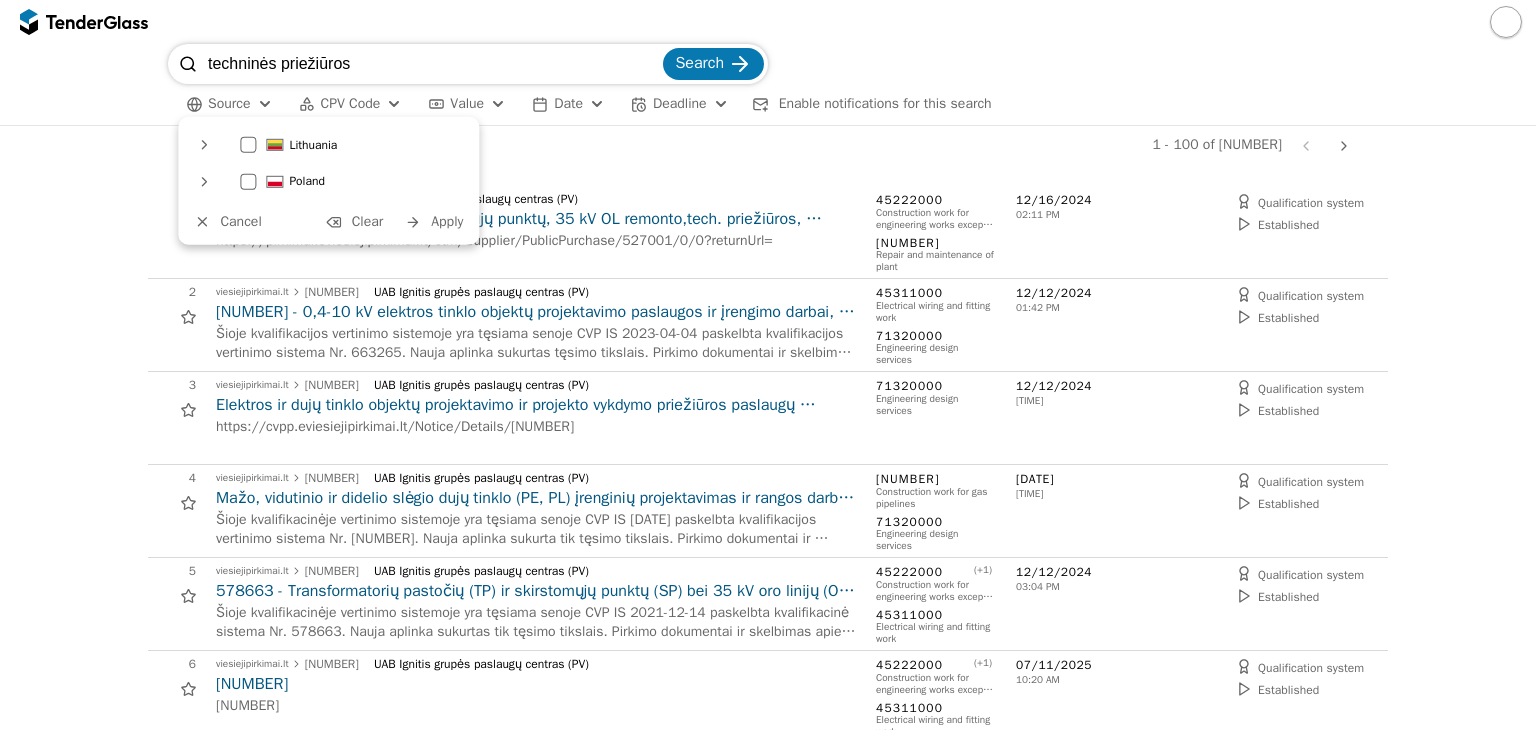 click on "Lithuania" at bounding box center (349, 145) 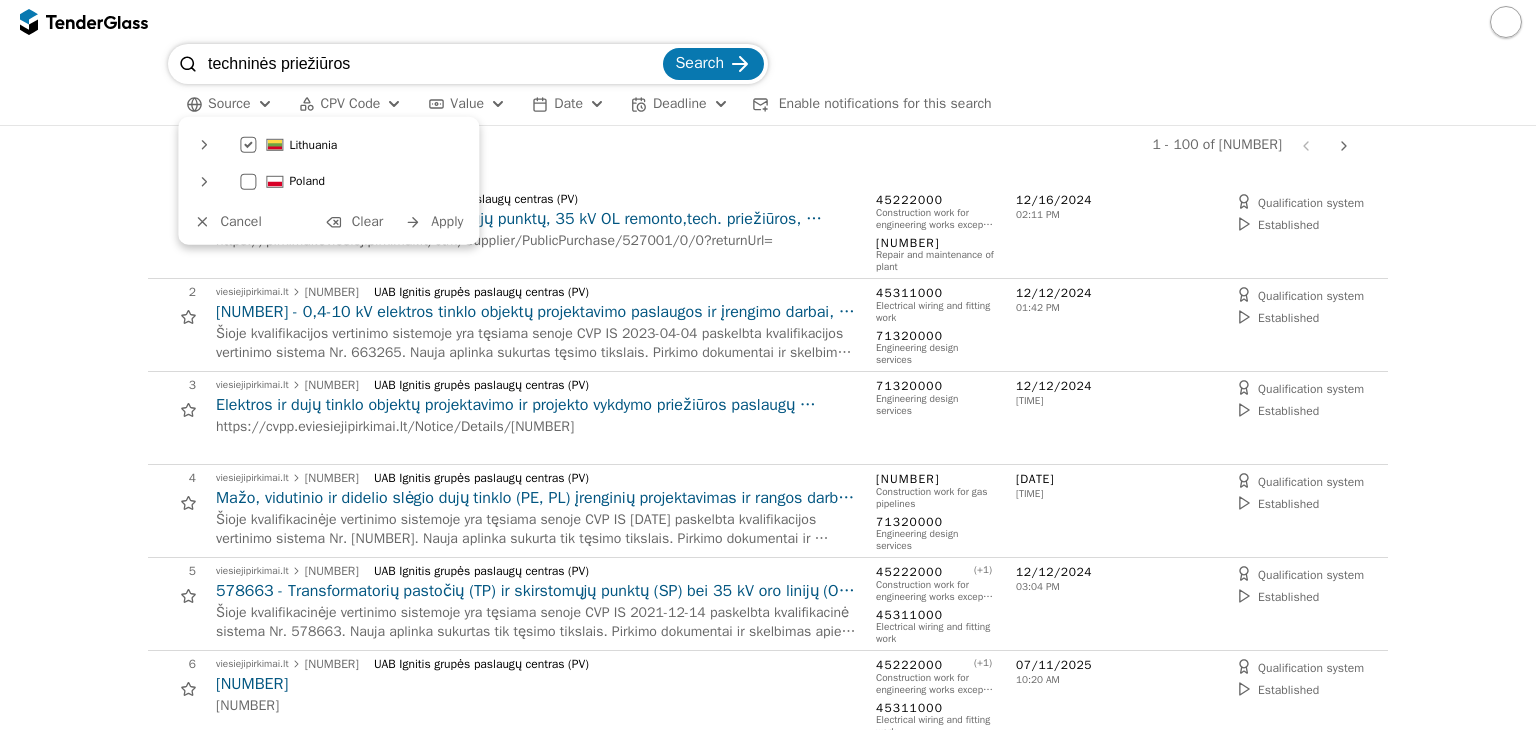 click on "[NUMBER] - [NUMBER] of [NUMBER] Previous page Next page" at bounding box center [768, 146] 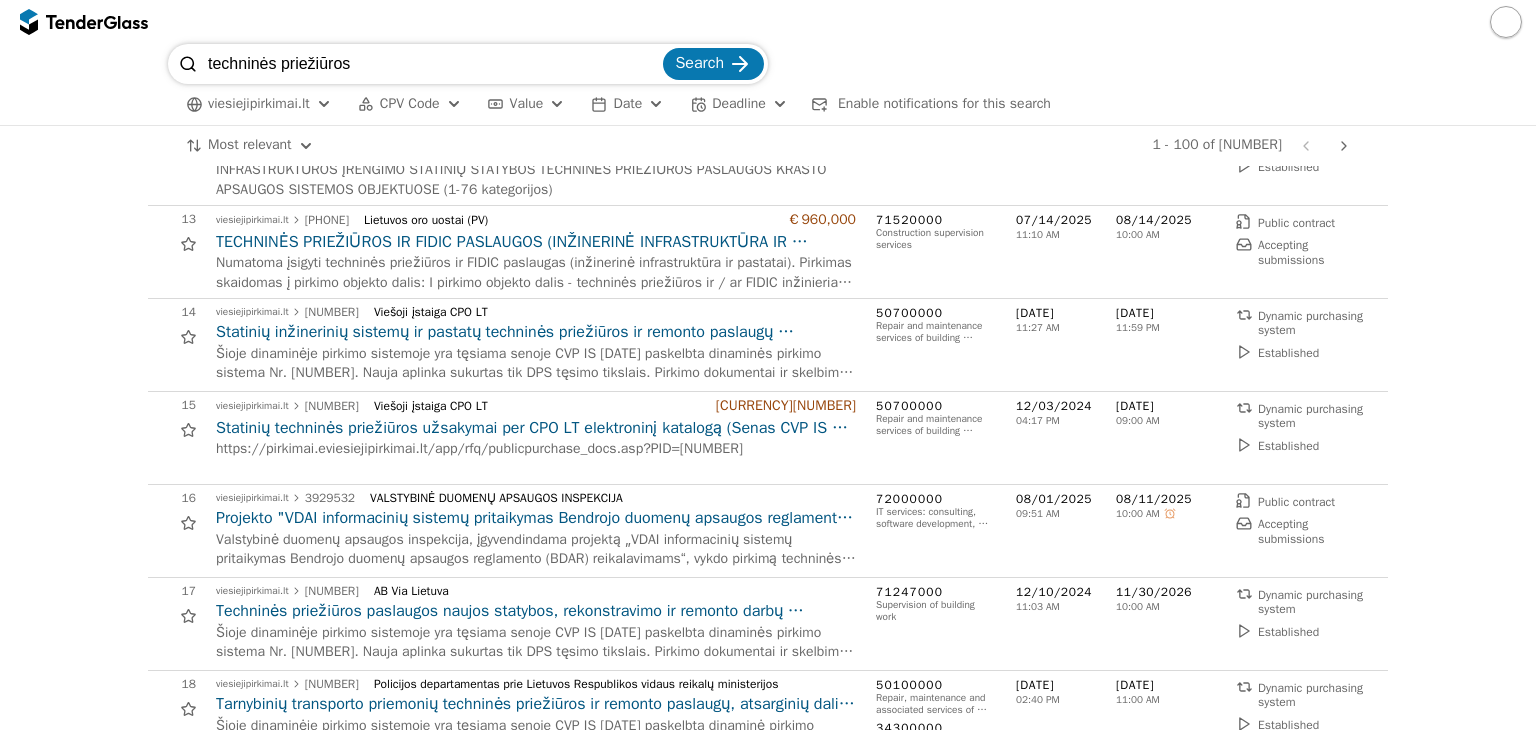 scroll, scrollTop: 1100, scrollLeft: 0, axis: vertical 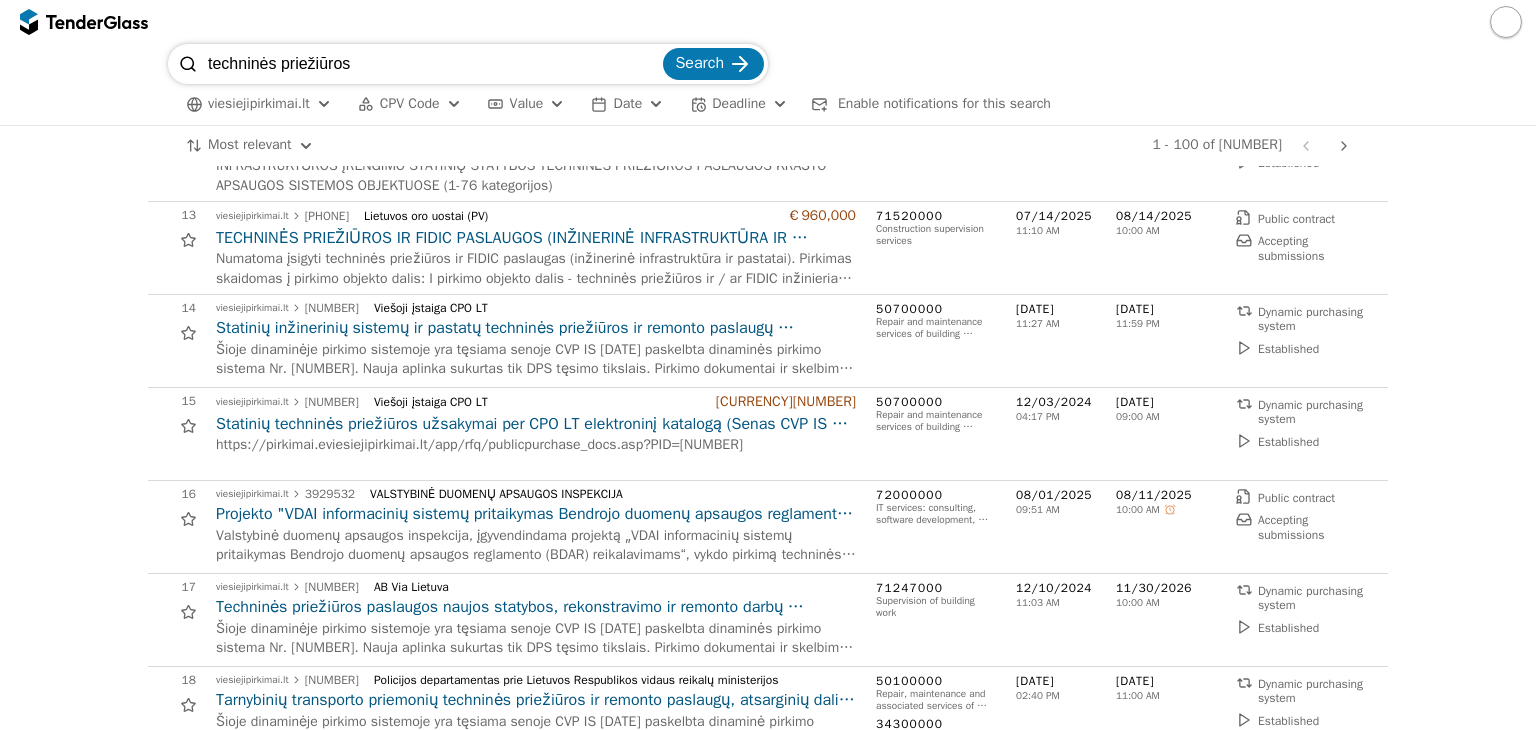 click at bounding box center [1506, 22] 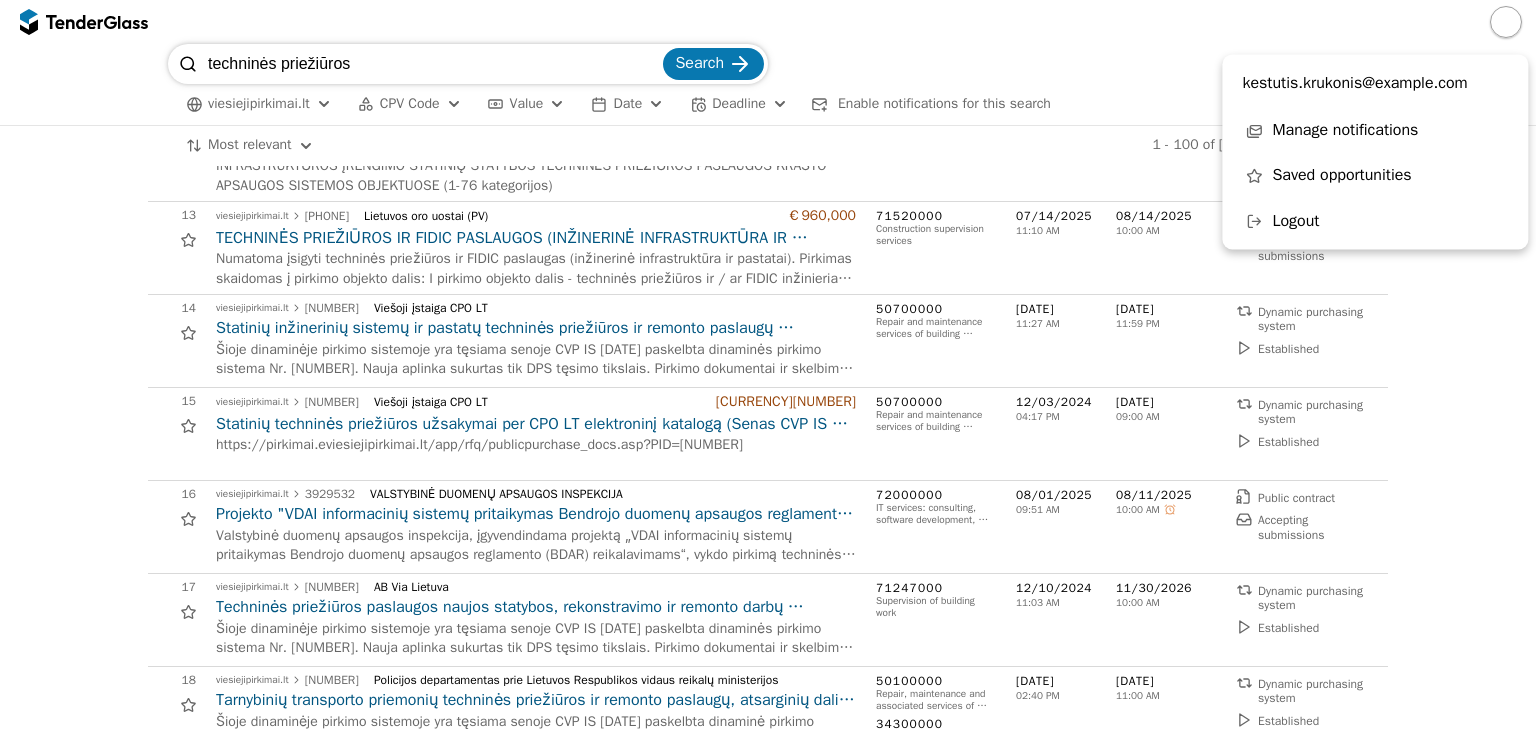 click at bounding box center (1506, 22) 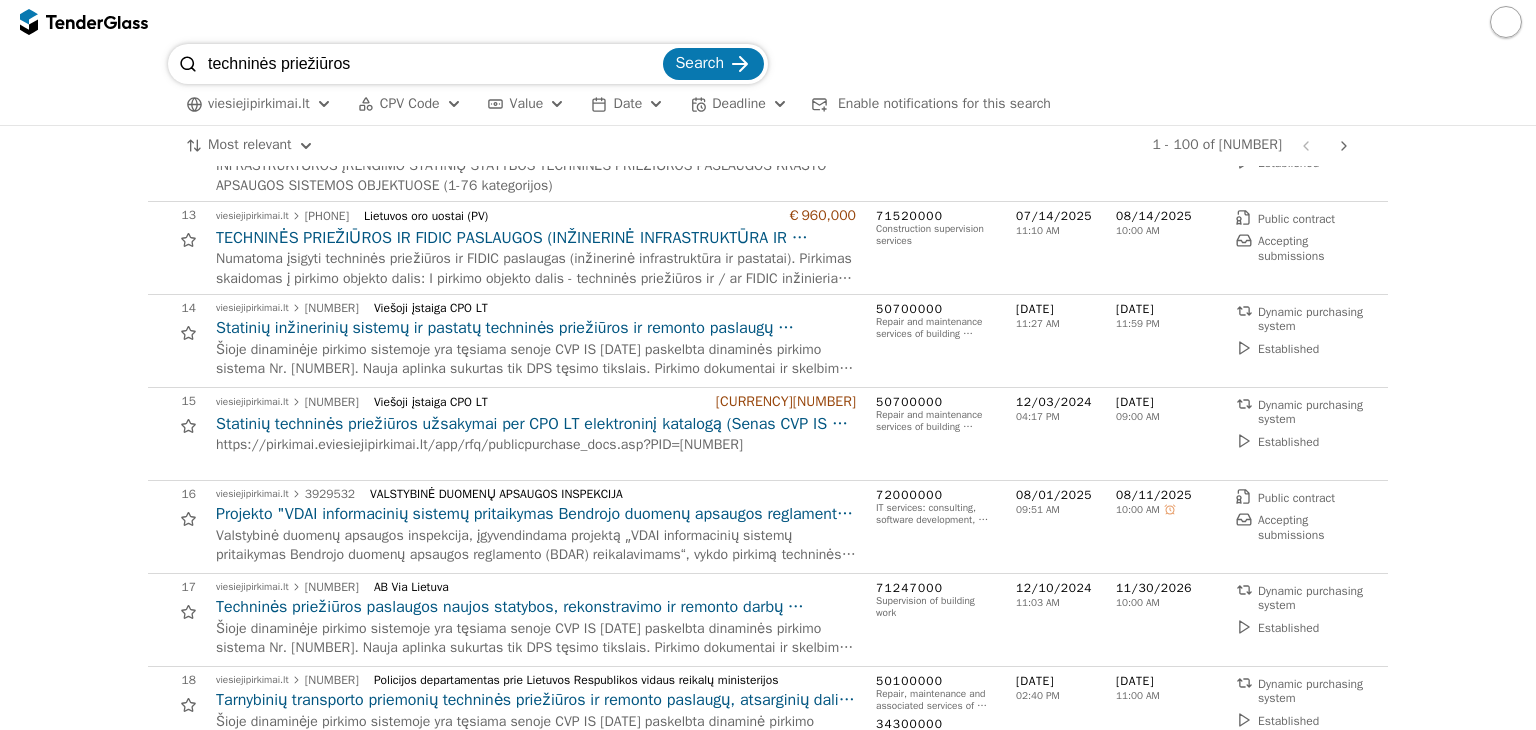 click on "techninės priežiūros" at bounding box center [433, 64] 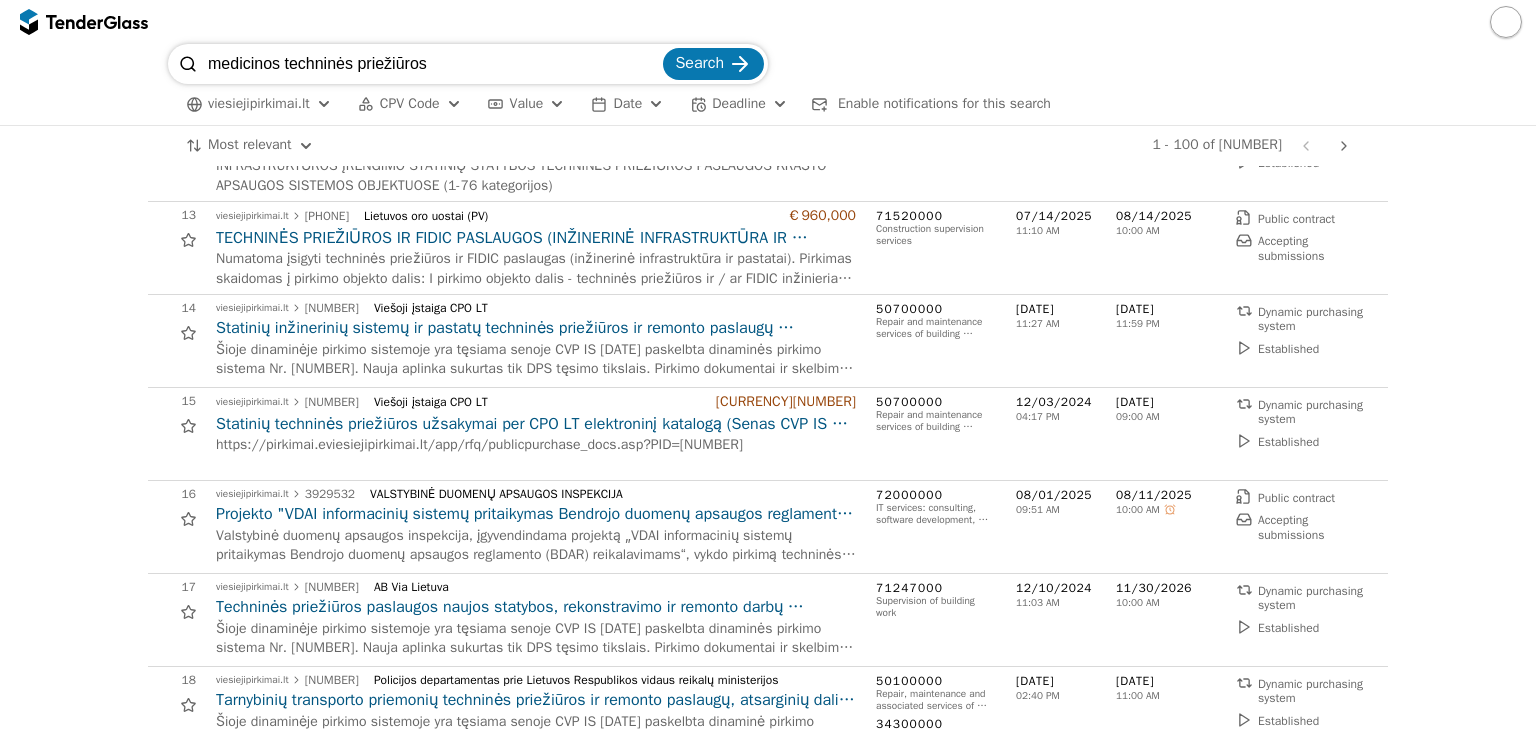 type on "medicinos techninės priežiūros" 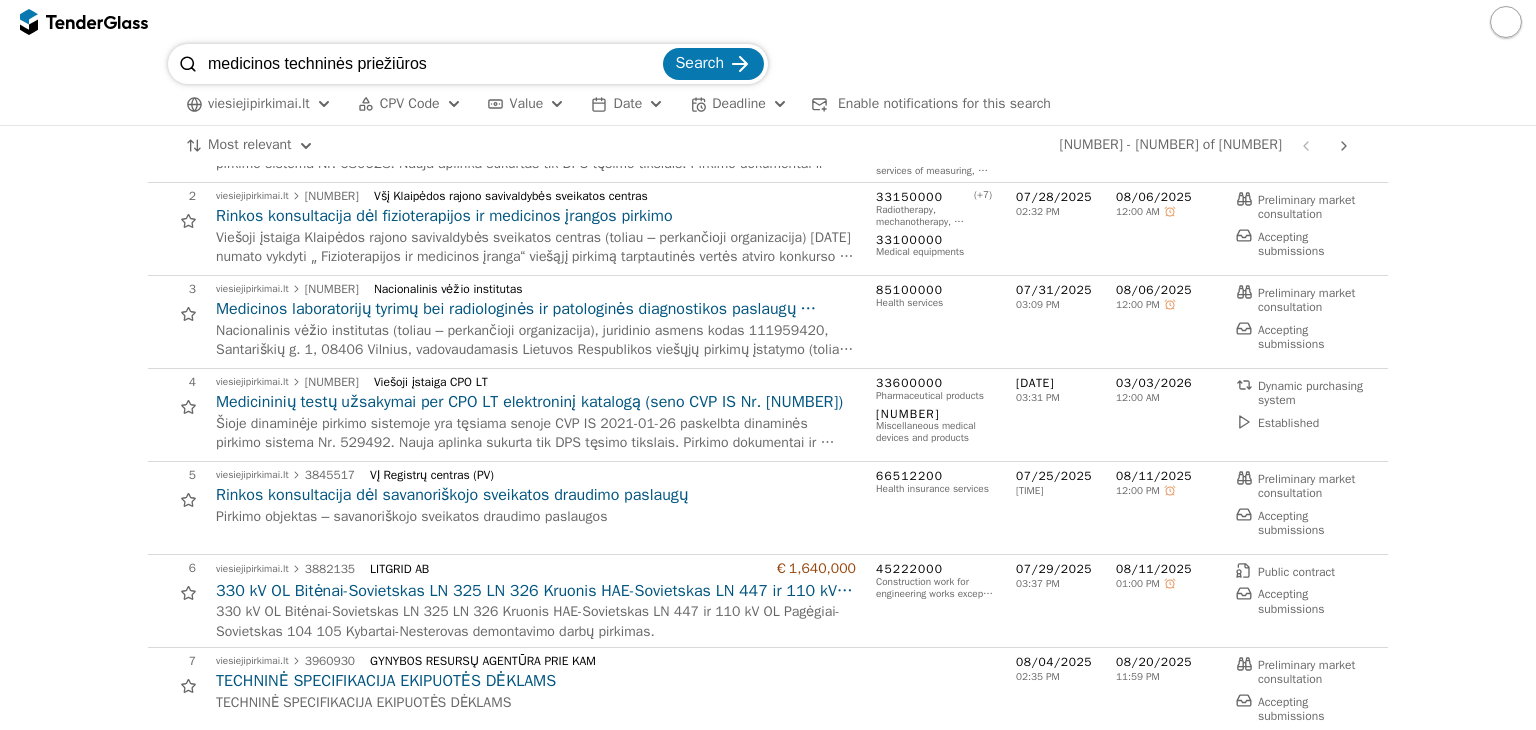 scroll, scrollTop: 100, scrollLeft: 0, axis: vertical 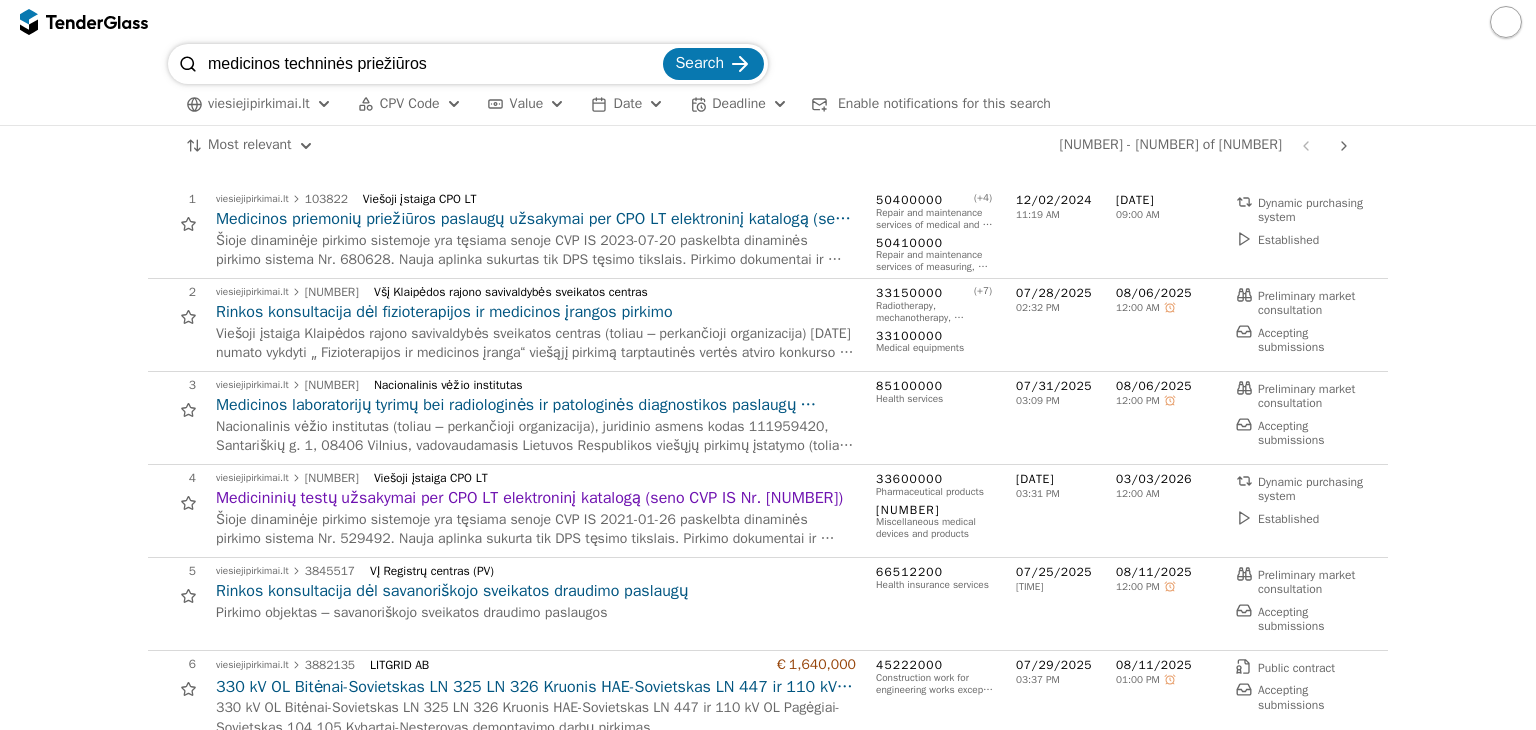 click on "Dynamic purchasing system" at bounding box center (1312, 210) 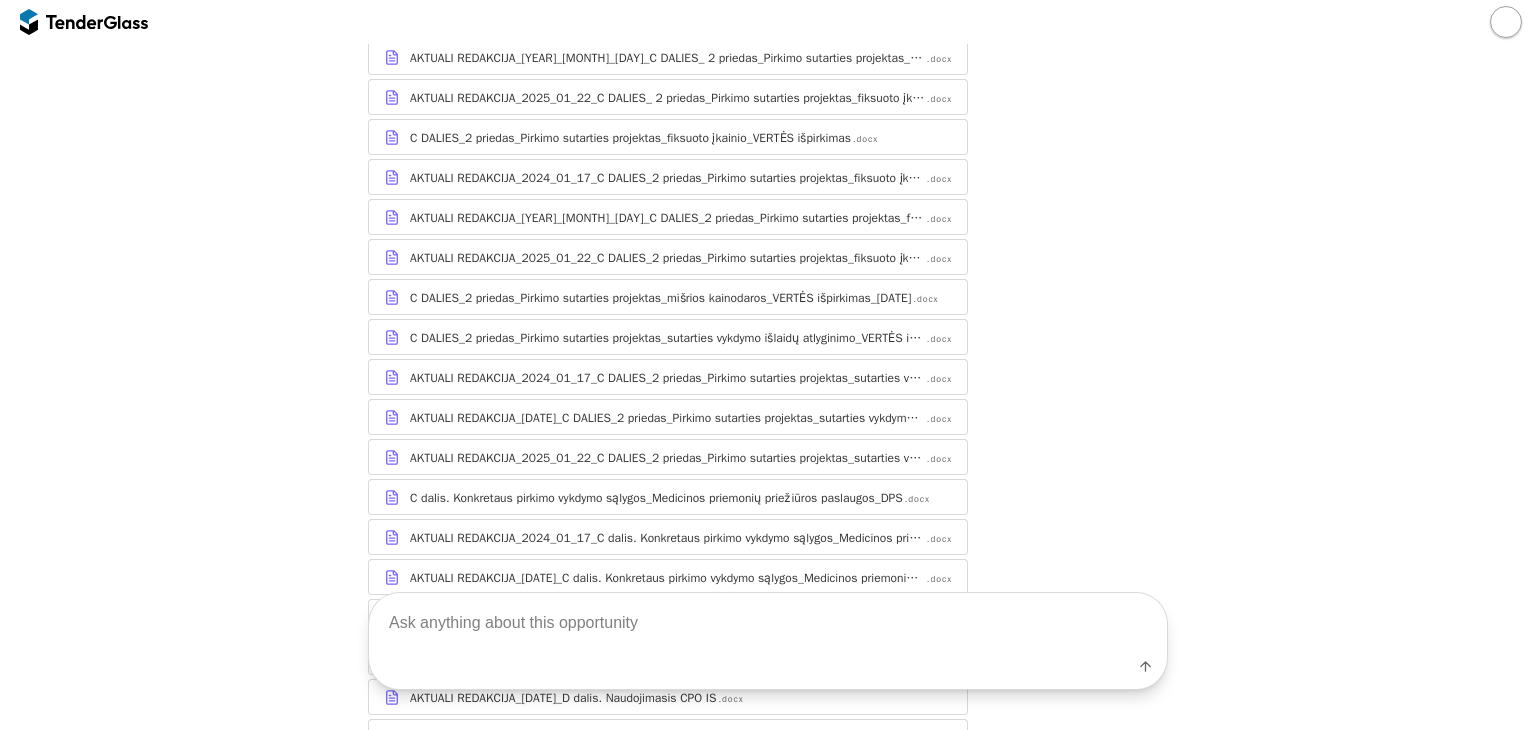 scroll, scrollTop: 1683, scrollLeft: 0, axis: vertical 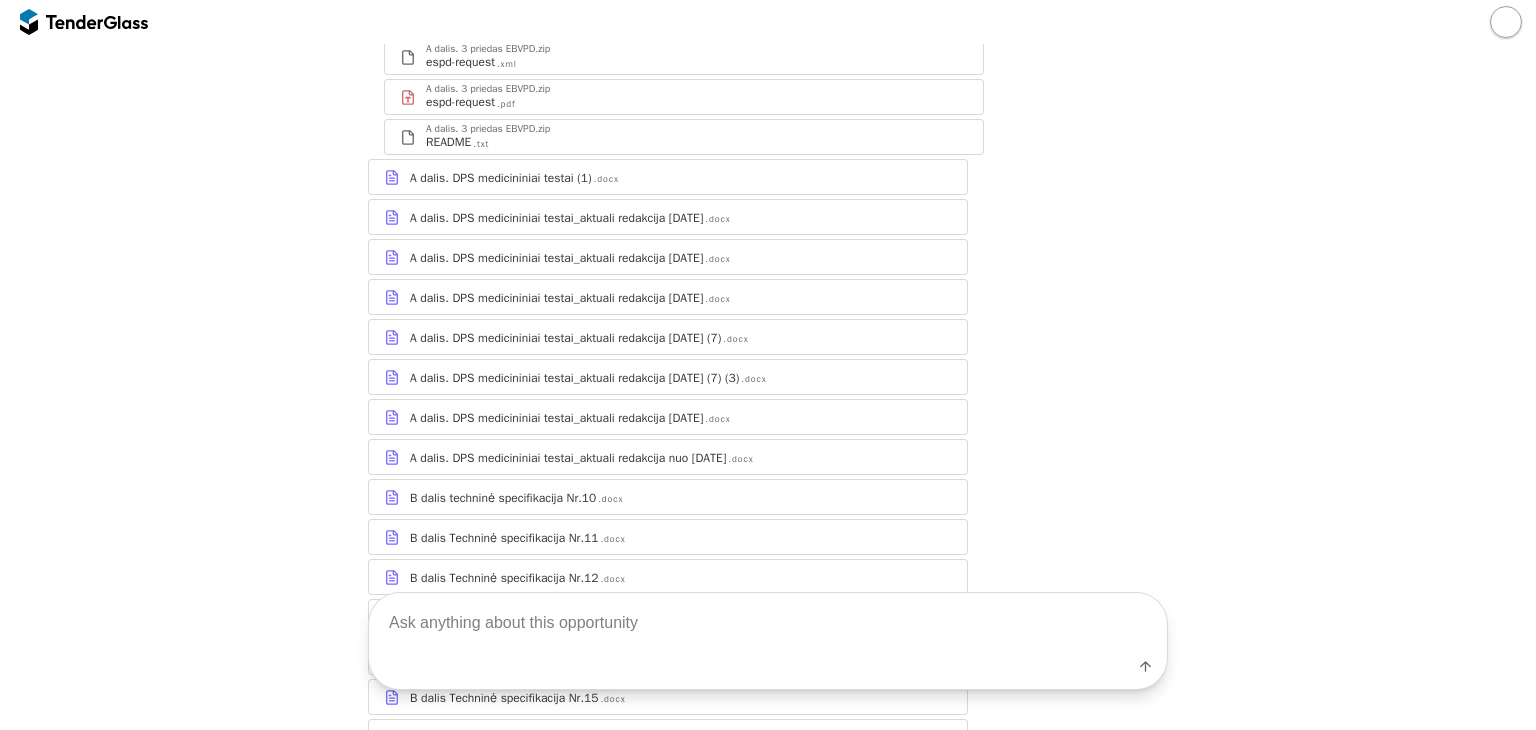 click on "A dalis. DPS medicininiai testai_aktuali redakcija [DATE]" at bounding box center (556, 298) 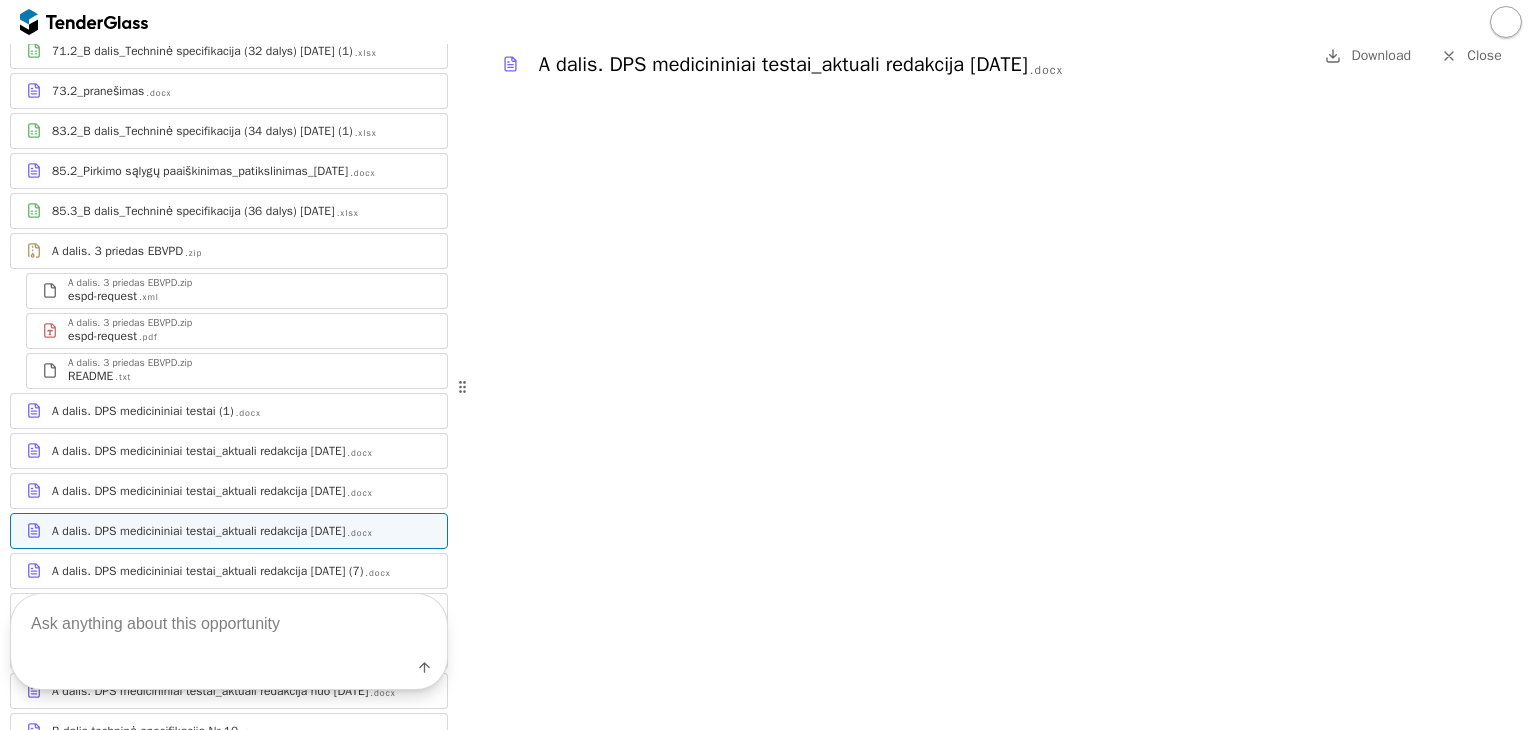 scroll, scrollTop: 564, scrollLeft: 0, axis: vertical 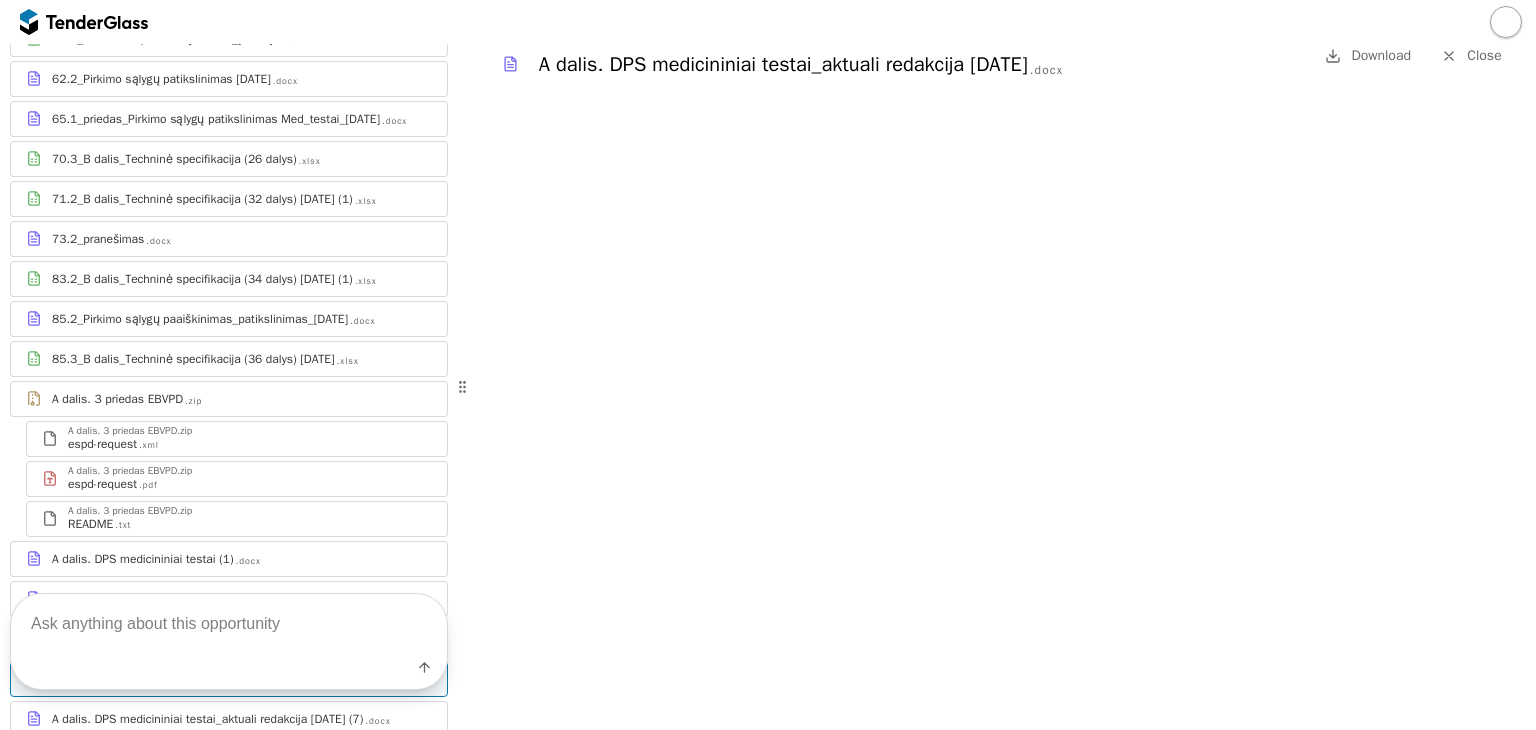 click on "83.2_B dalis_Techninė specifikacija (34 dalys) [DATE] (1)" at bounding box center [202, 279] 